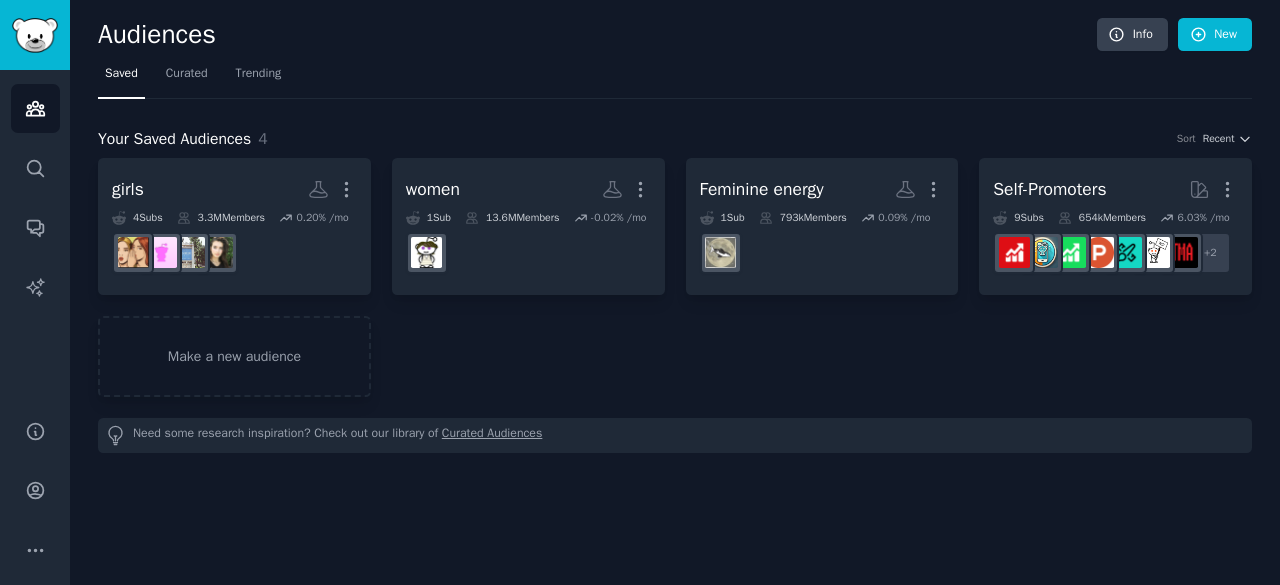 scroll, scrollTop: 0, scrollLeft: 0, axis: both 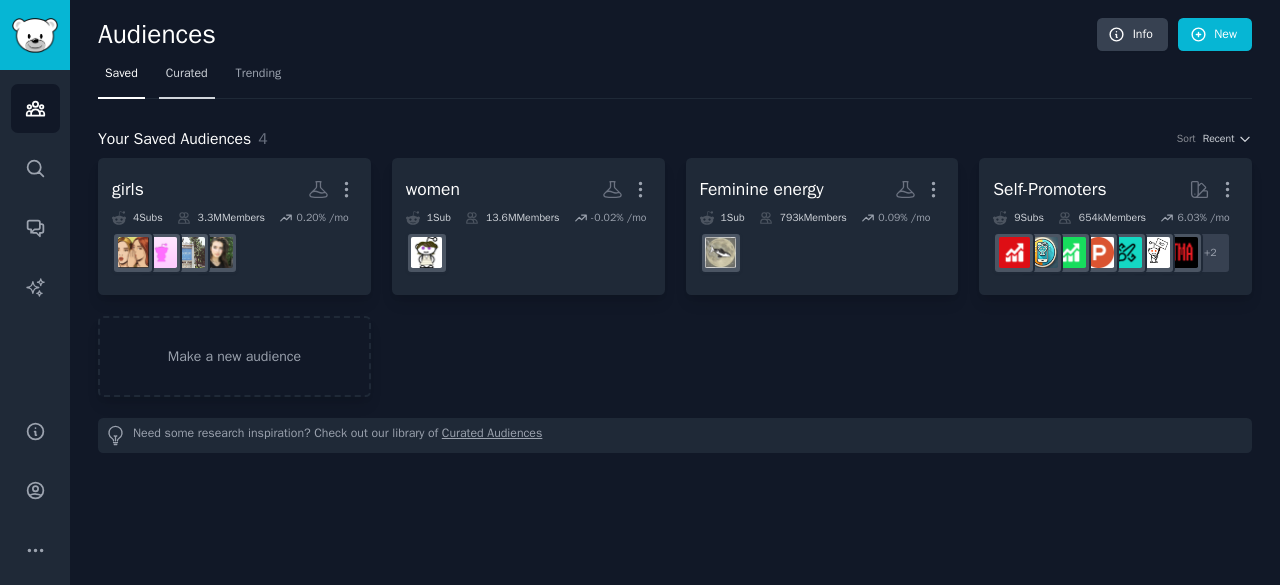 click on "Curated" at bounding box center [187, 78] 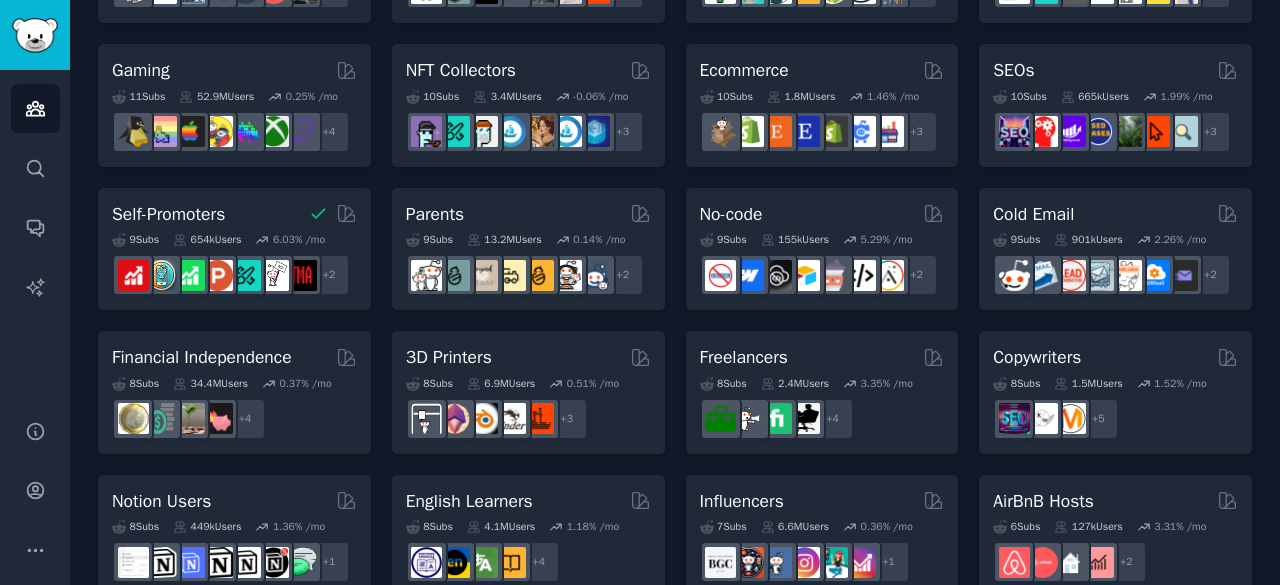 scroll, scrollTop: 690, scrollLeft: 0, axis: vertical 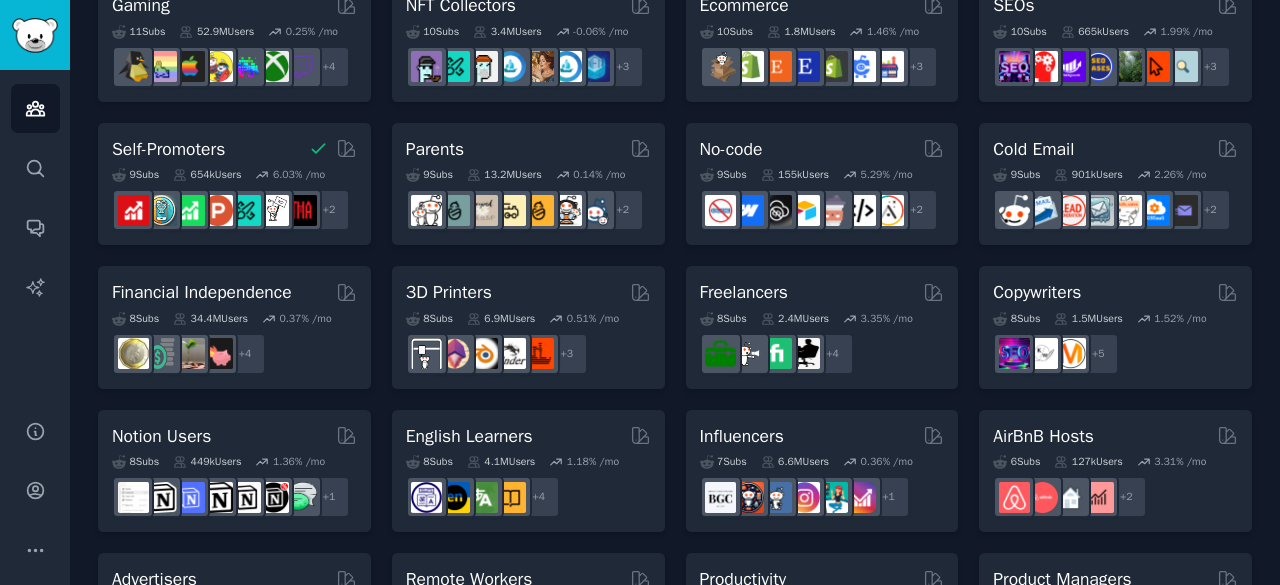click on "Audiences Info New Saved Curated Trending Curated Audiences Pet Lovers 31  Sub s 24.1M  Users 0.83 % /mo + 24 Software Developers 26  Sub s 29.8M  Users 0.41 % /mo + 19 AI Enthusiasts 25  Sub s 20.1M  Users 2.41 % /mo + 18 DevOps 21  Sub s 1.6M  Users 1.90 % /mo + 14 Crypto 19  Sub s 19.1M  Users 0.42 % /mo + 12 Marketers 18  Sub s 6.5M  Users 1.16 % /mo + 11 Startup Founders 16  Sub s 13.6M  Users 1.46 % /mo + 9 Generative AI 16  Sub s 20.1M  Users 1.22 % /mo + 9 AI Developers 15  Sub s 3.9M  Users 2.65 % /mo + 8 Stock Investors 15  Sub s 28.4M  Users 0.60 % /mo + 8 Video Editors 15  Sub s 2.3M  Users 1.74 % /mo + 8 Designers 13  Sub s 9.8M  Users 0.21 % /mo + 6 Data Scientists 13  Sub s 7.6M  Users 0.59 % /mo + 6 Fitness Enthusiasts 12  Sub s 31.1M  Users 0.16 % /mo + 5 Gardeners 11  Sub s 13.6M  Users 1.18 % /mo + 4 Photographers 11  Sub s 10.7M  Users 0.63 % /mo + 4 Gaming 11  Sub s 52.9M  Users 0.25 % /mo + 4 NFT Collectors 10  Sub s 3.4M  Users -0.06 % /mo + 3 Ecommerce 10  Sub s 1.8M  Users 1.46 % /mo" 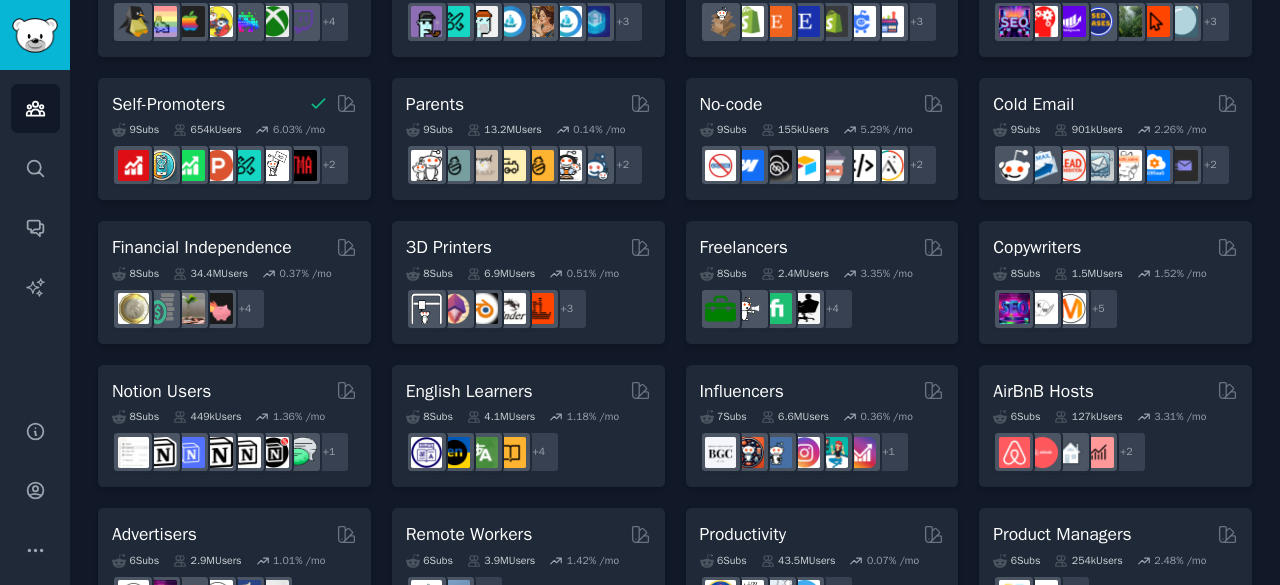 scroll, scrollTop: 1014, scrollLeft: 0, axis: vertical 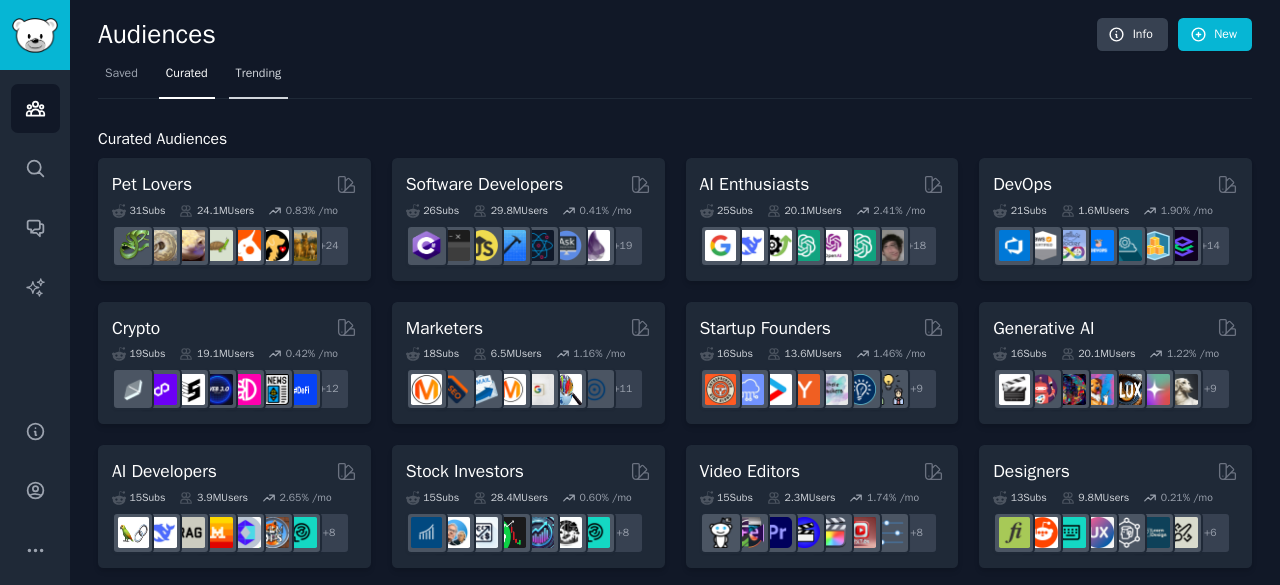click on "Trending" at bounding box center [259, 74] 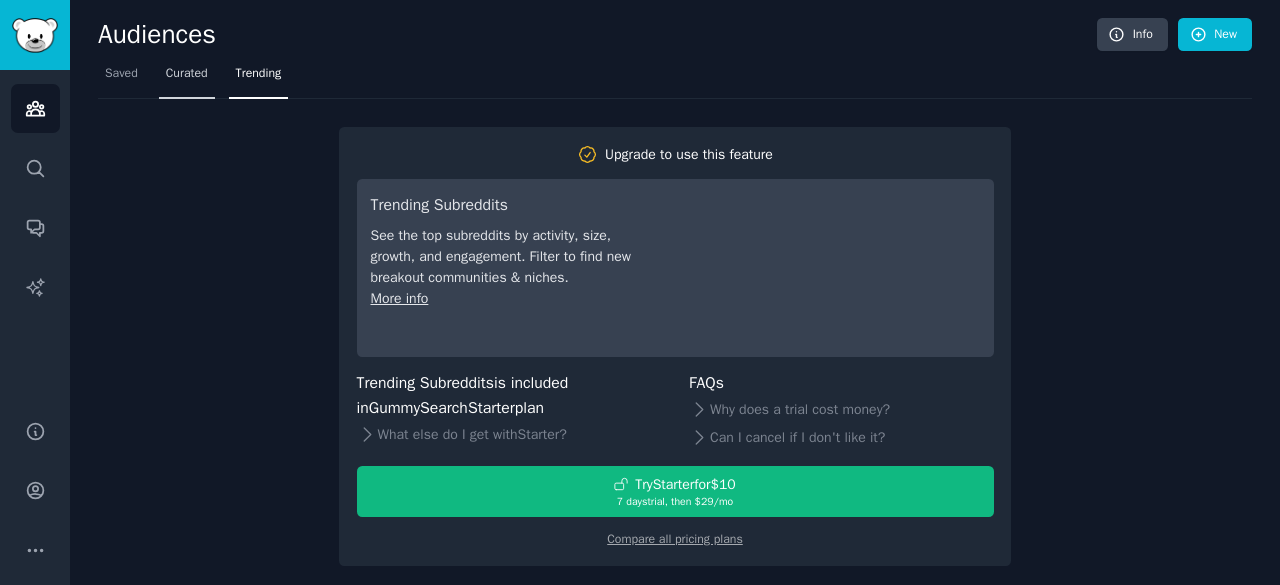 click on "Curated" at bounding box center (187, 74) 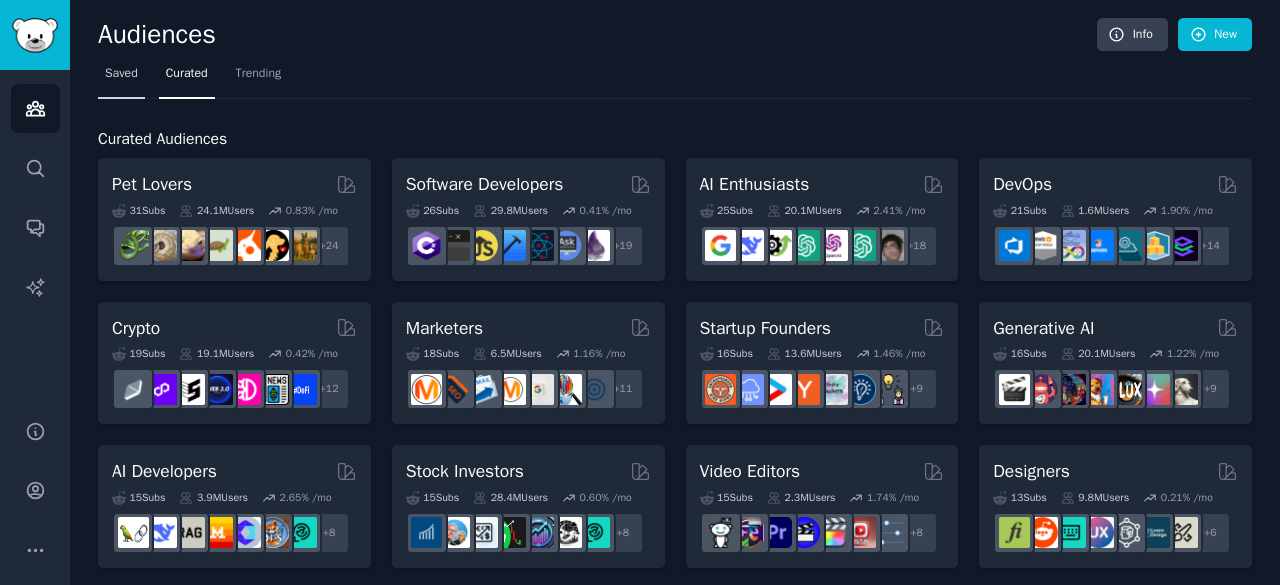 click on "Saved" at bounding box center [121, 78] 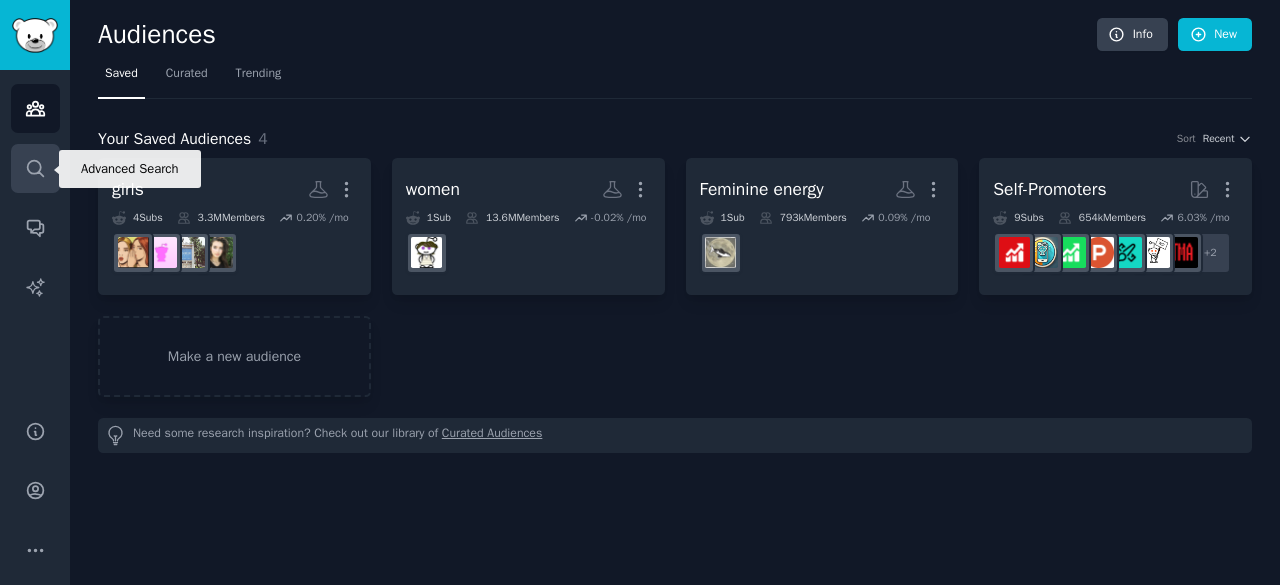 click 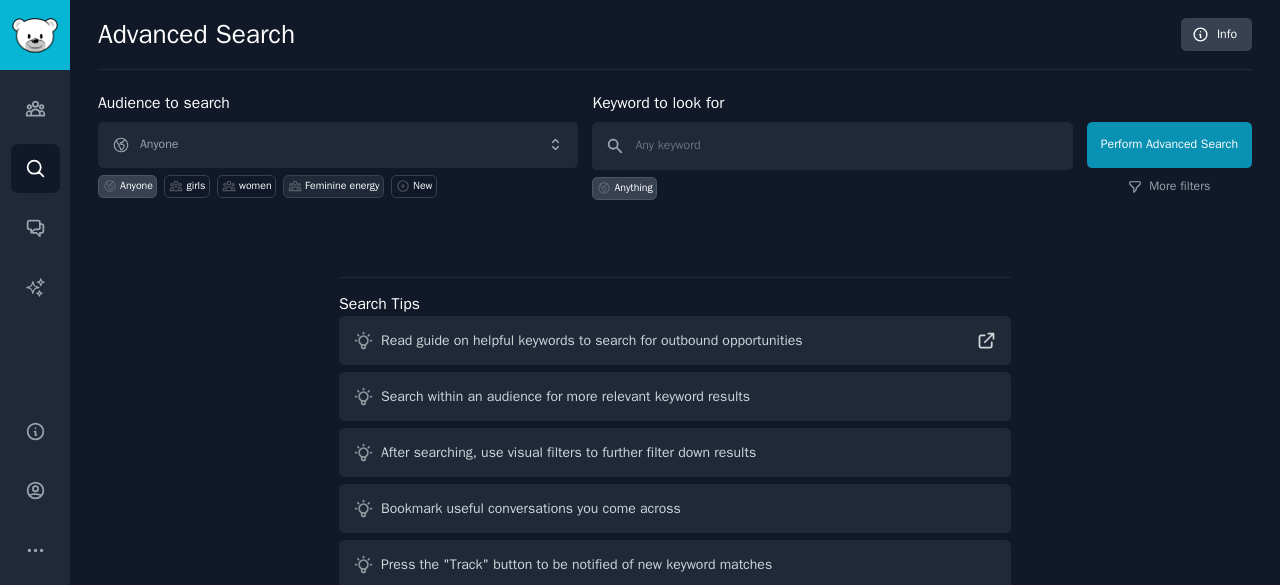 click on "Feminine energy" at bounding box center (342, 186) 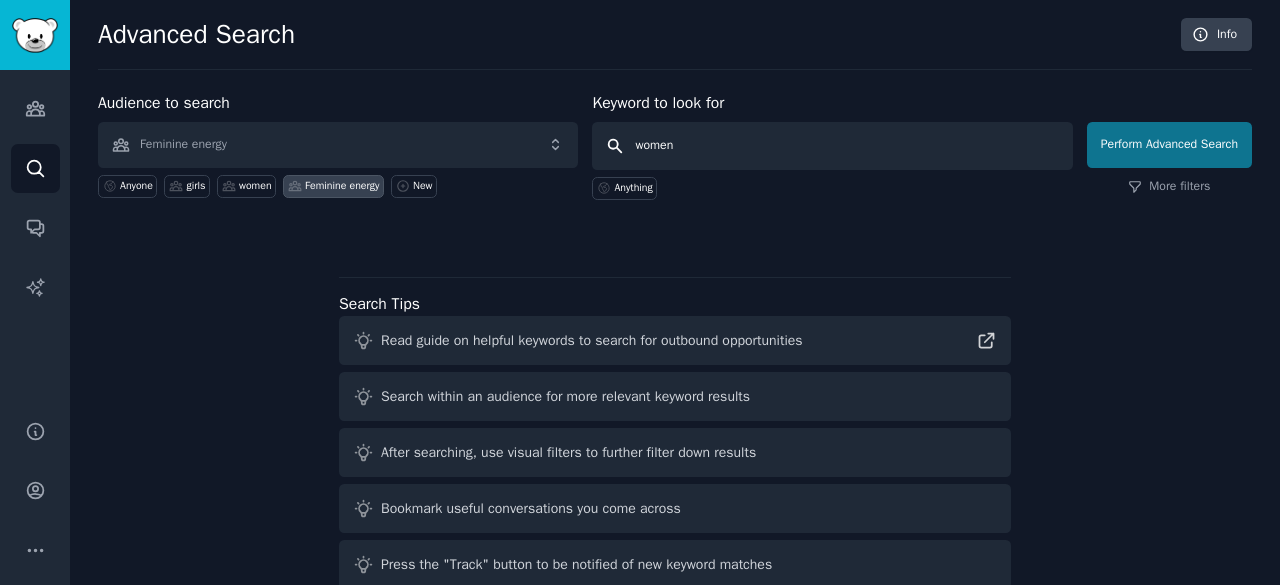 type on "women" 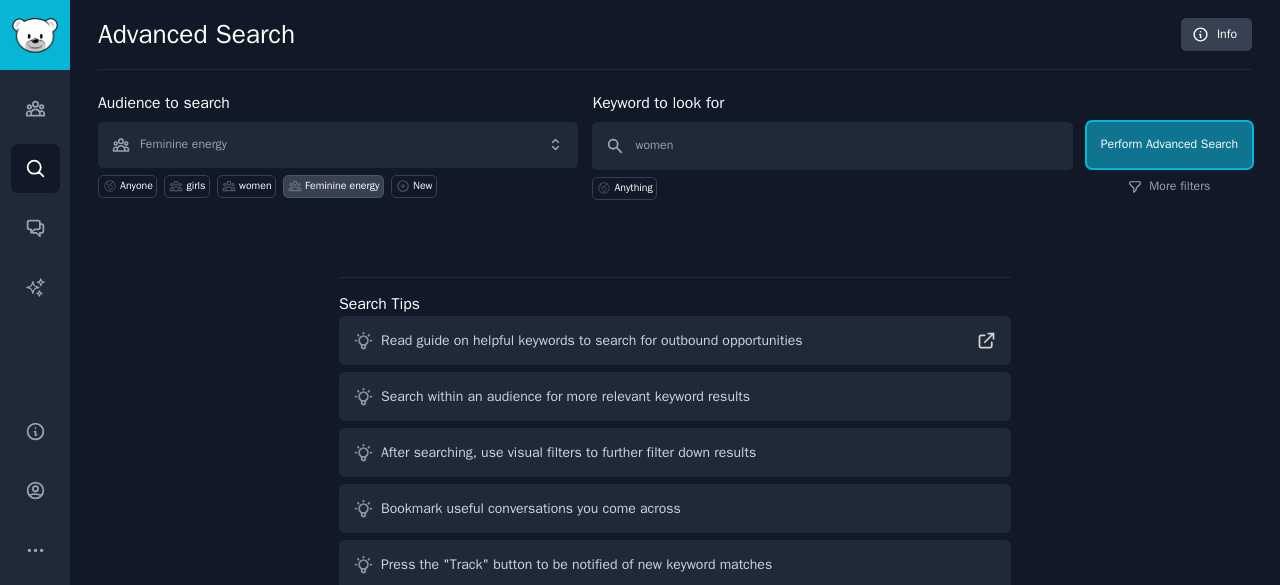 click on "Perform Advanced Search" at bounding box center (1169, 145) 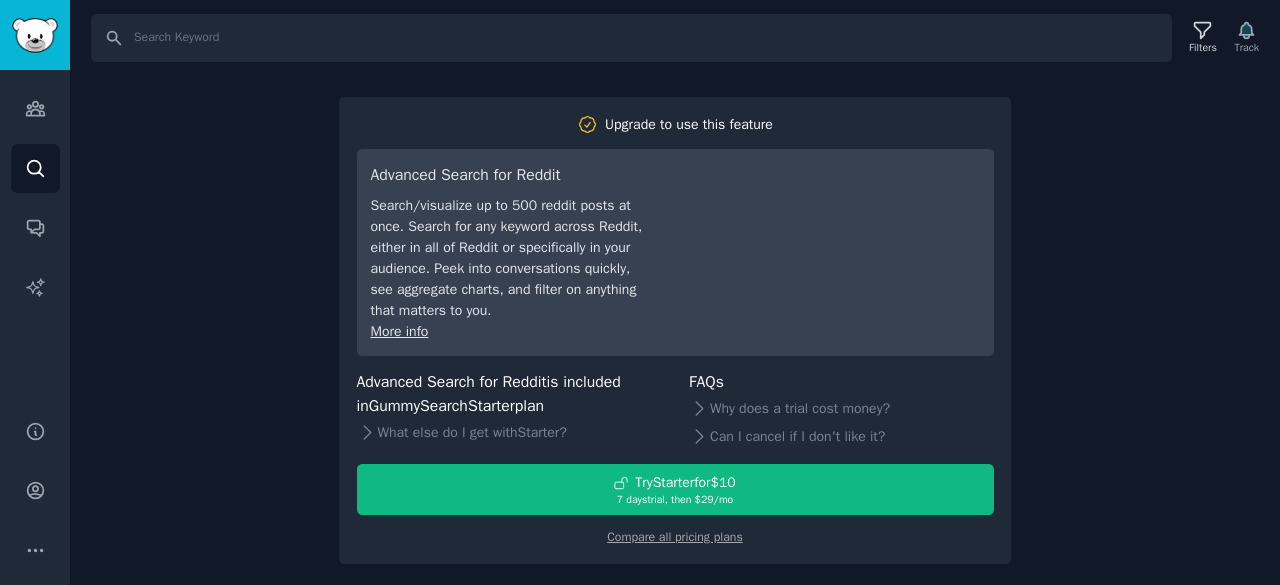 click on "Search Filters Track Upgrade to use this feature Advanced Search for Reddit Search/visualize up to 500 reddit posts at once. Search for any keyword across Reddit, either in all of Reddit or specifically in your audience. Peek into conversations quickly, see aggregate charts, and filter on anything that matters to you. More info Advanced Search for Reddit  is included in  GummySearch  Starter  plan What else do I get with  Starter ? FAQs Why does a trial cost money? Can I cancel if I don't like it? Try  Starter  for  $10 7 days  trial, then $ 29 /mo Compare all pricing plans" at bounding box center (675, 292) 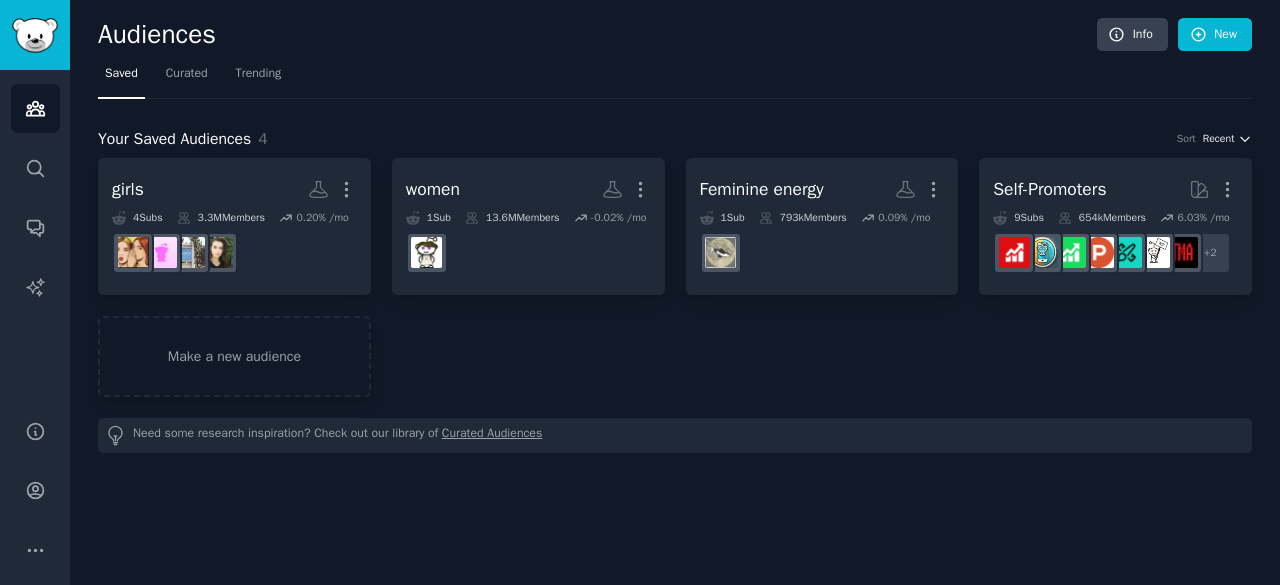 click 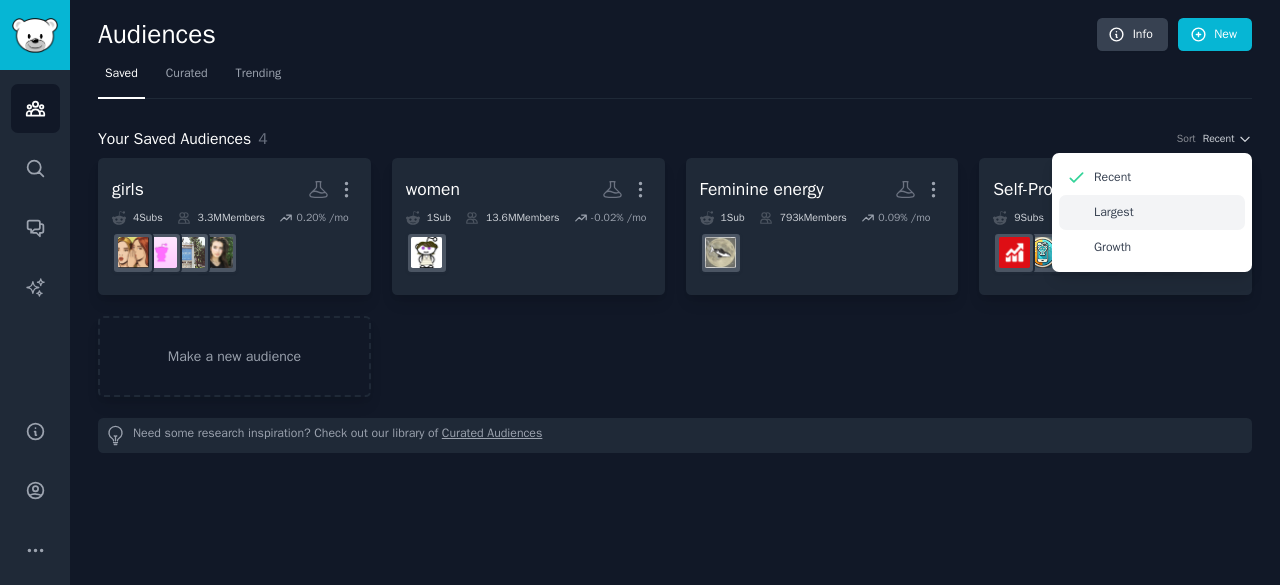 click on "Largest" at bounding box center [1152, 212] 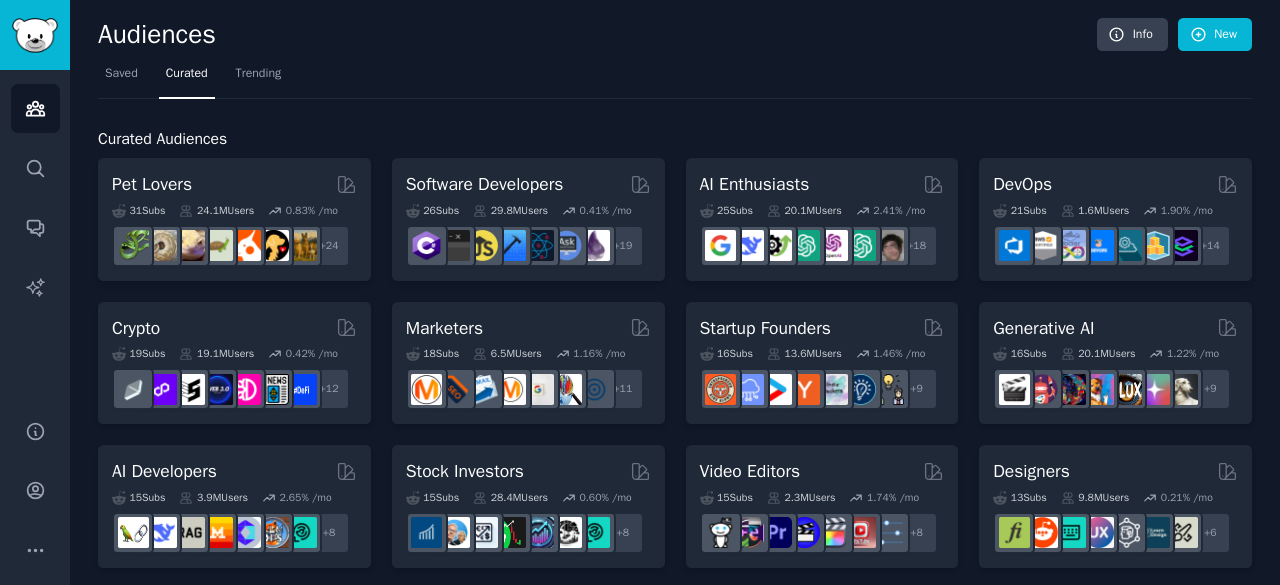 scroll, scrollTop: 1014, scrollLeft: 0, axis: vertical 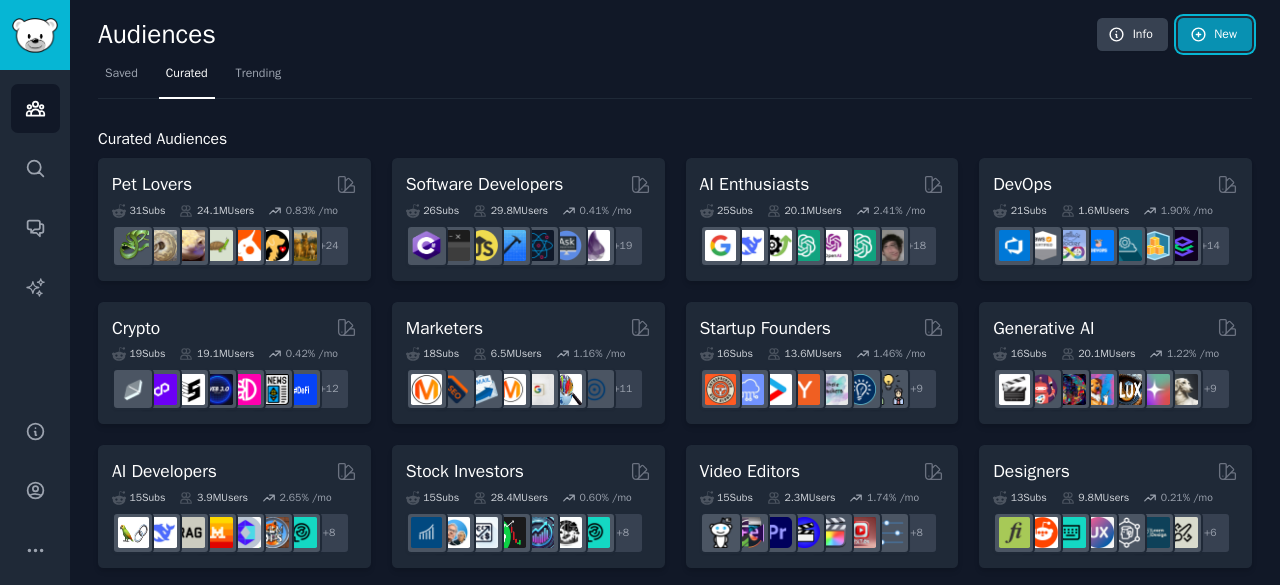 click 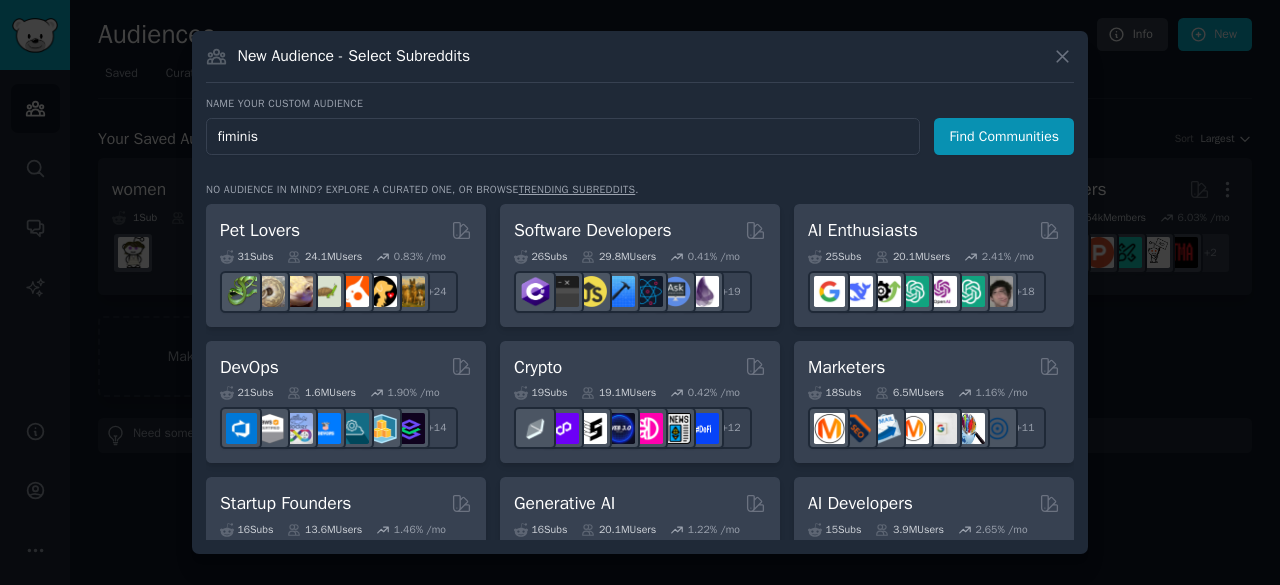 type on "fiminism" 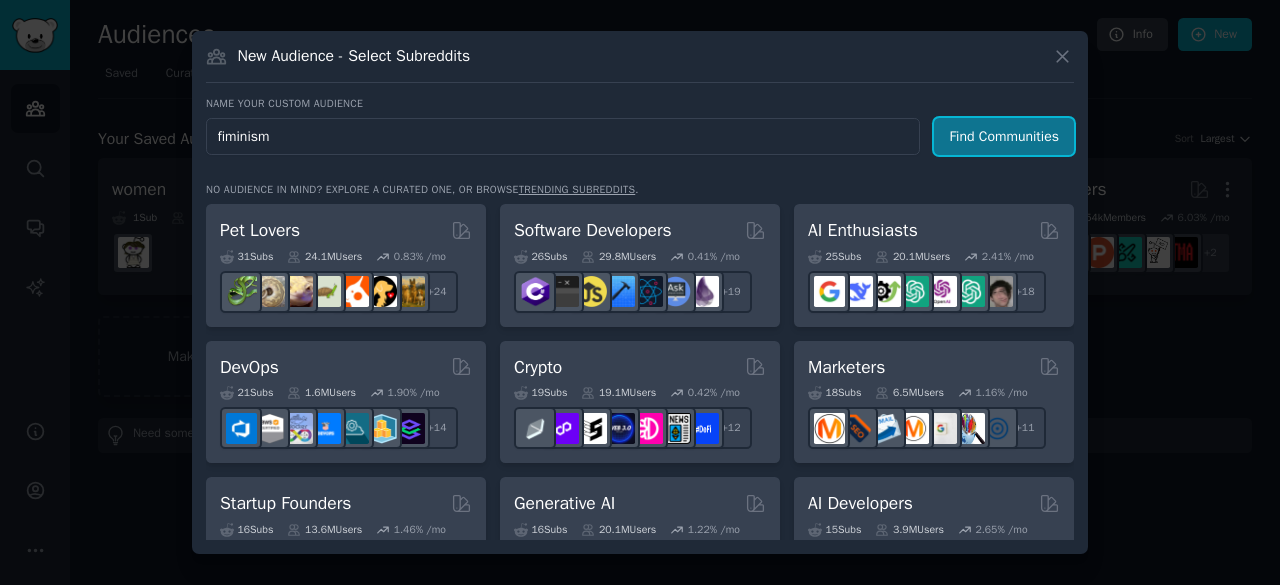 click on "Find Communities" at bounding box center (1004, 136) 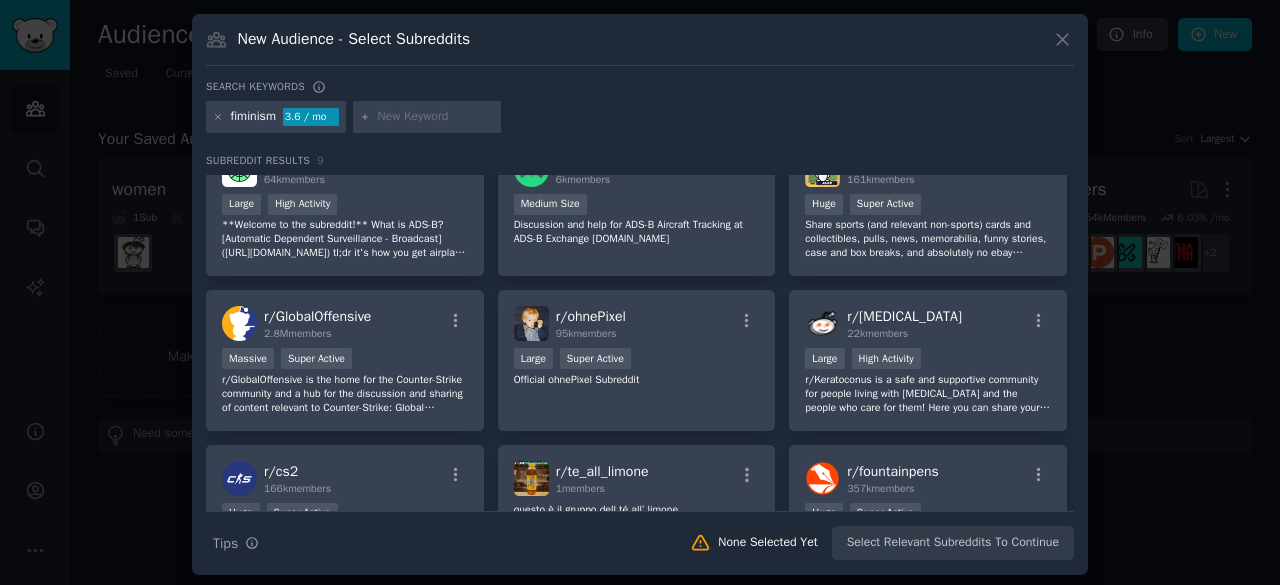 scroll, scrollTop: 0, scrollLeft: 0, axis: both 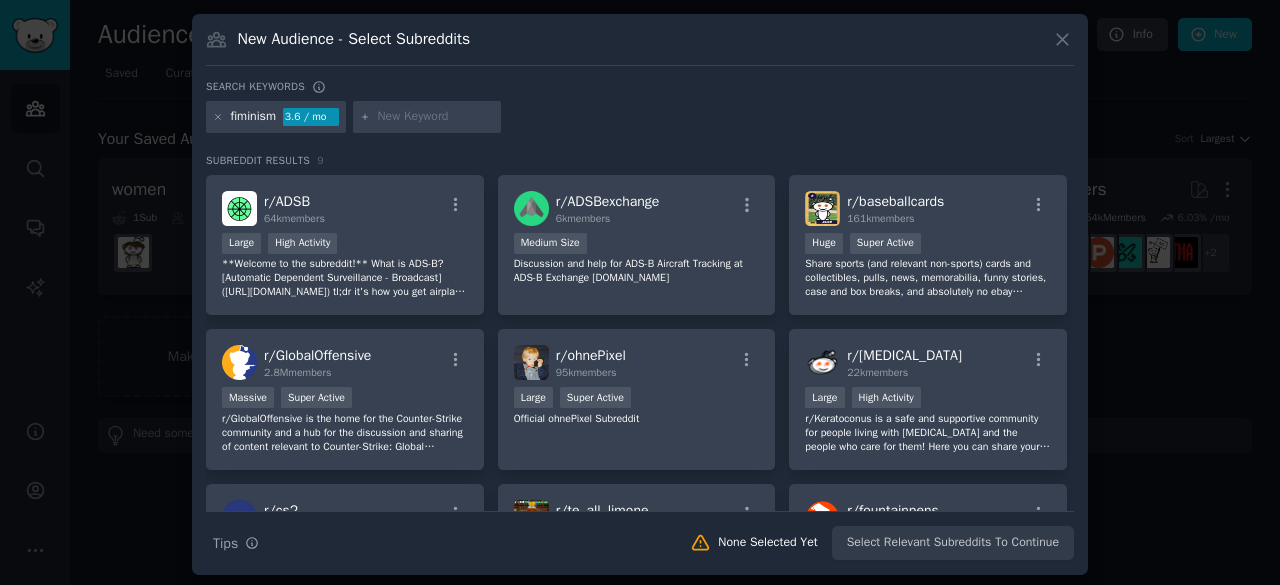 click at bounding box center (436, 117) 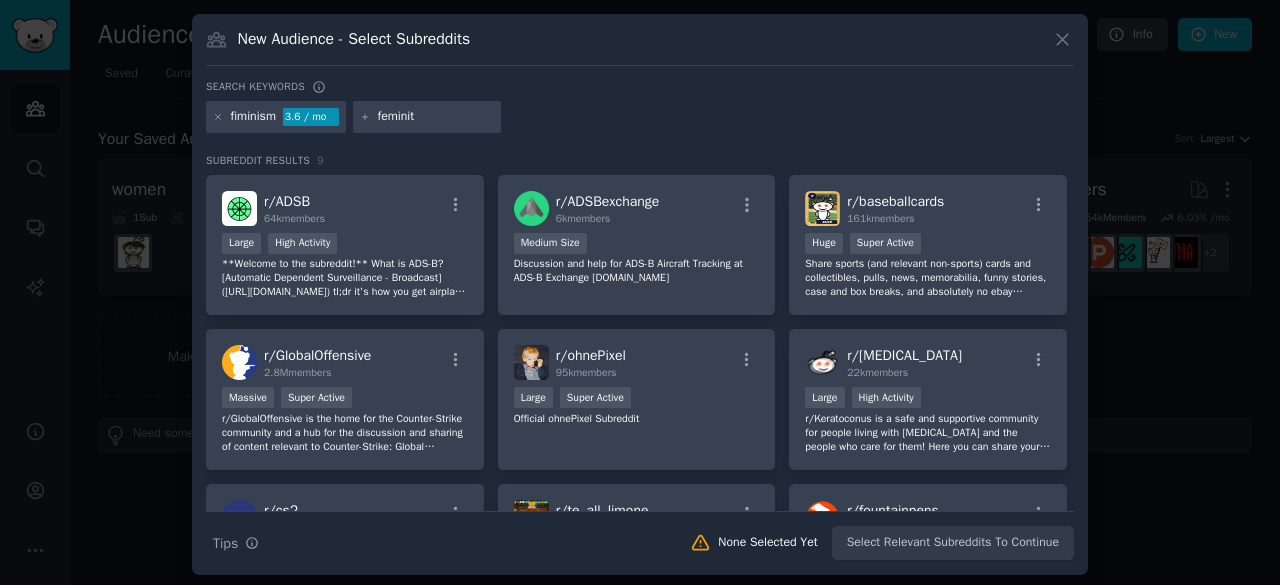 type on "feminity" 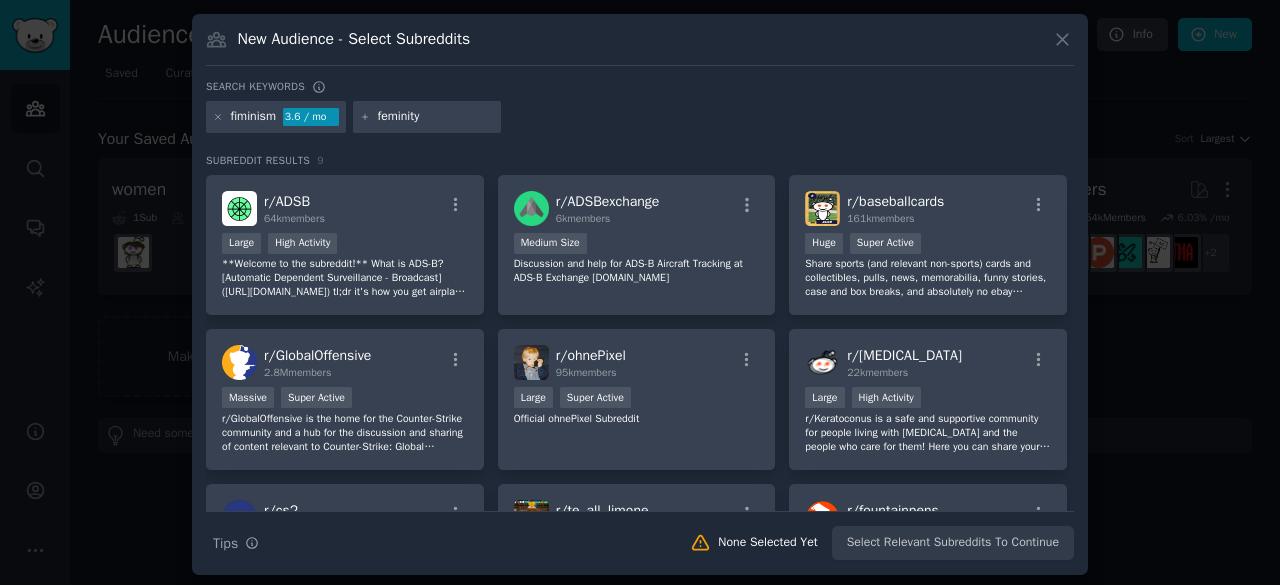 type 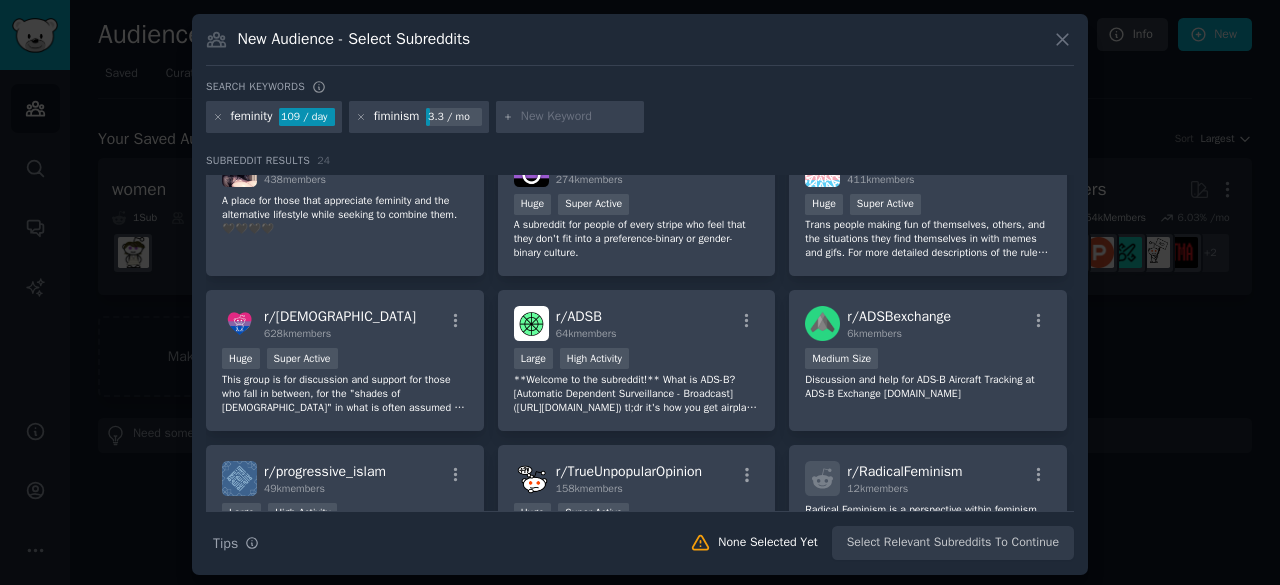 scroll, scrollTop: 471, scrollLeft: 0, axis: vertical 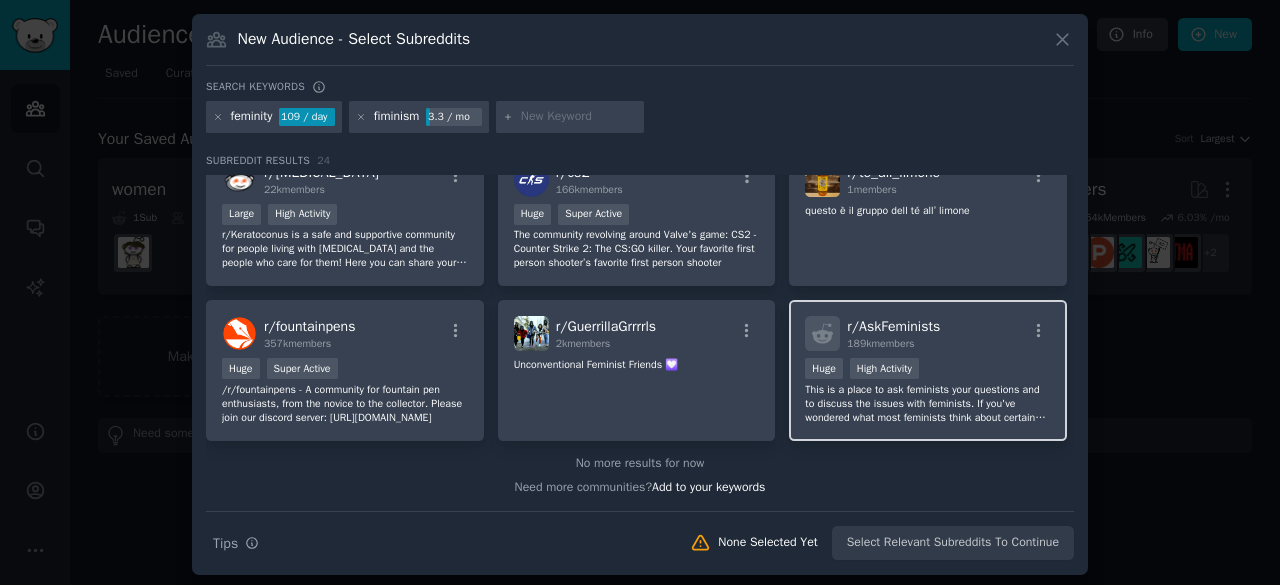 click on "r/ AskFeminists 189k  members Huge High Activity This is a place to ask feminists your questions and to discuss the issues with feminists. If you've wondered what most feminists think about certain things, what our response is to certain issues, how we think certain things should be handled, or why we have adopted the positions and stands that we have, this is your place to get your questions answered! Or if you have feedback or ideas and would like a feminist response to your thoughts, this is a place to have that discussion." at bounding box center (928, 370) 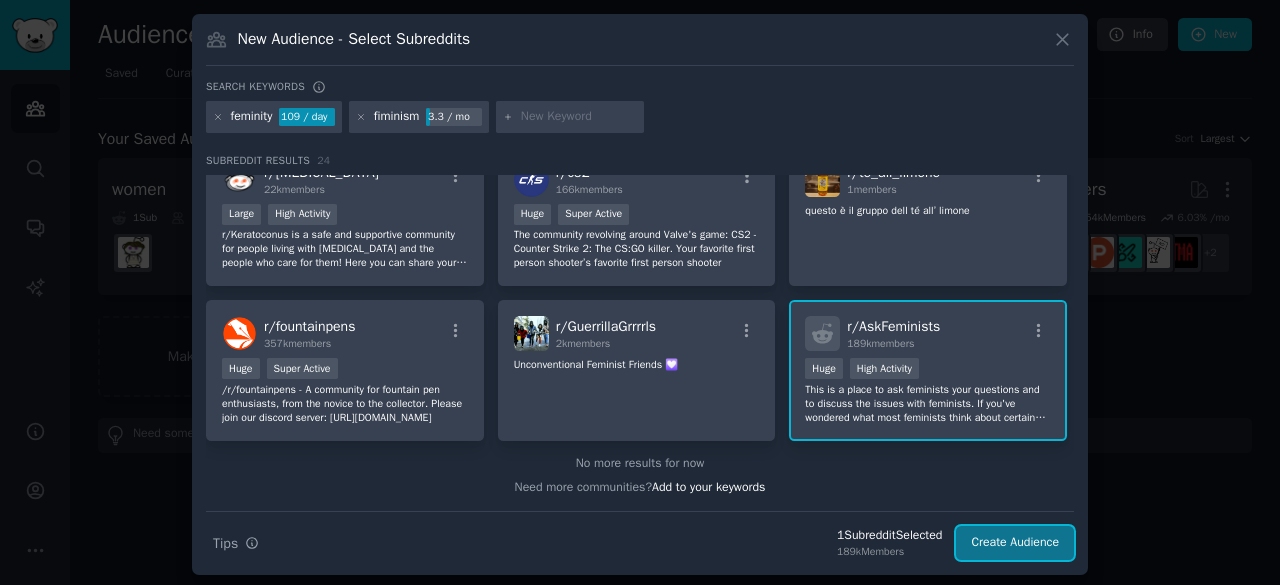click on "Create Audience" at bounding box center [1015, 543] 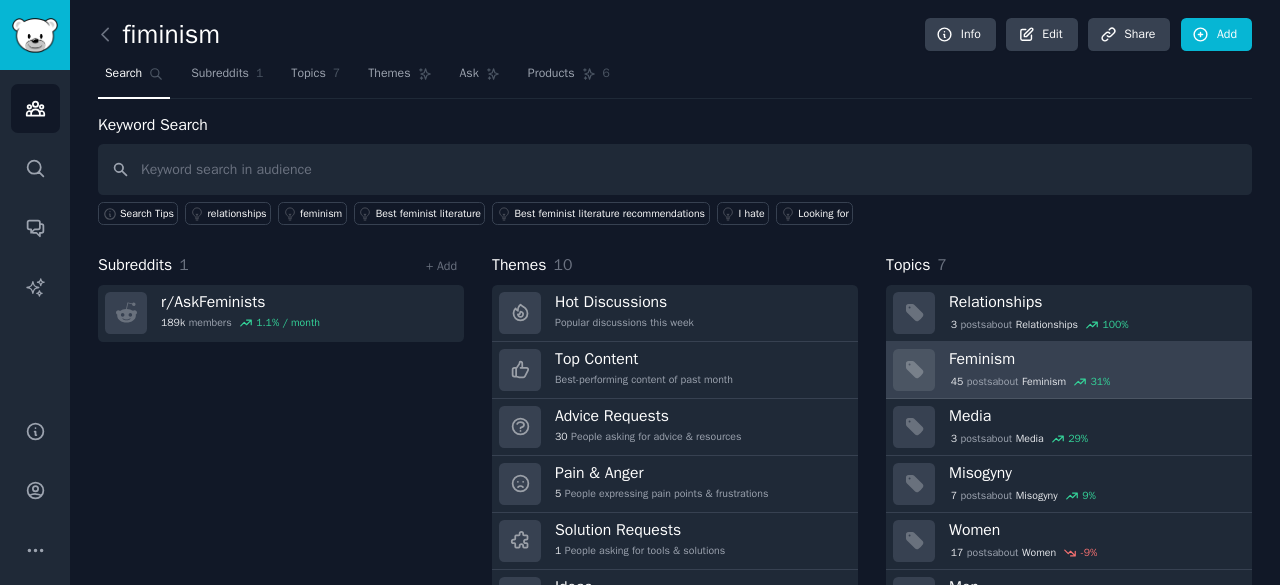 click on "Feminism" at bounding box center (1093, 359) 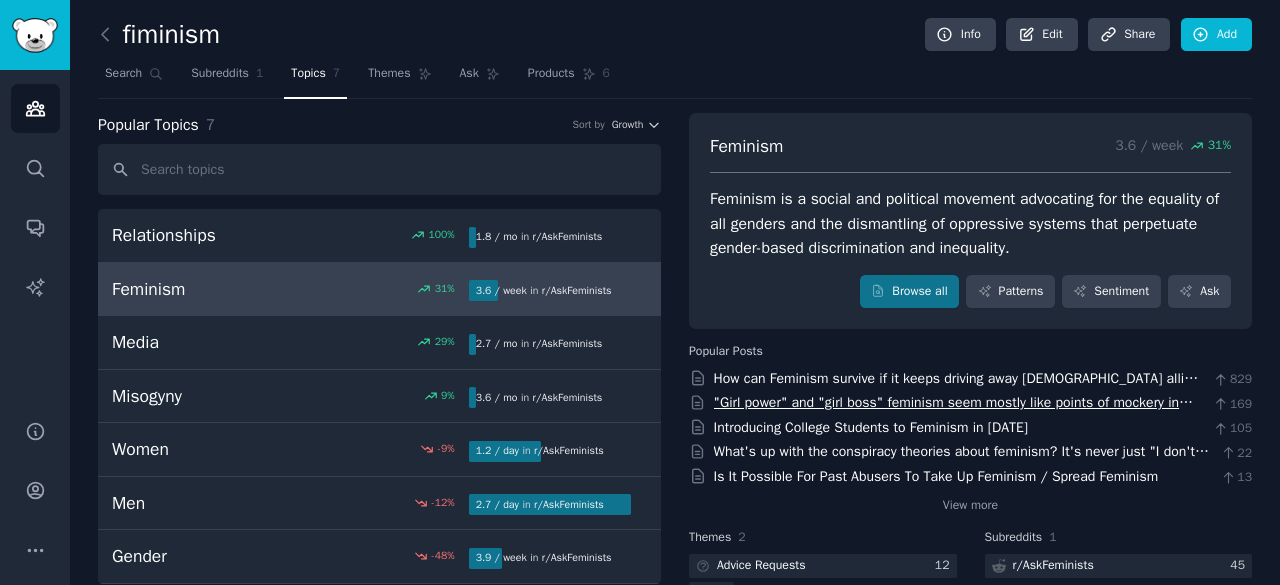click on ""Girl power" and "girl boss" feminism seem mostly like points of mockery in recent years. When and how did you become skeptical of it?" at bounding box center (954, 413) 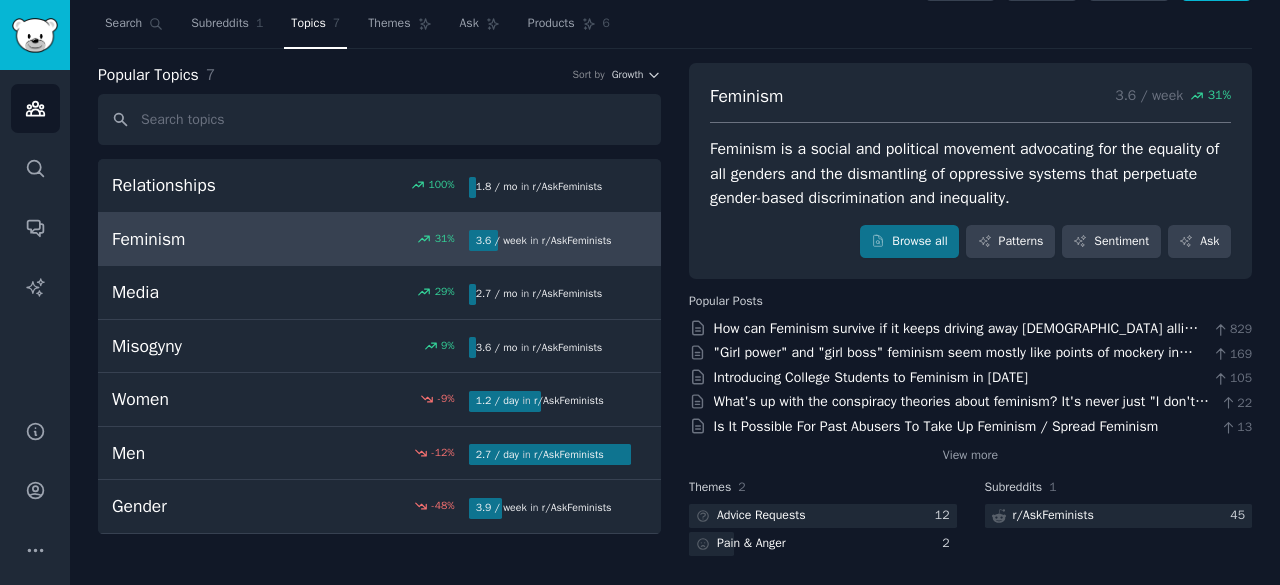scroll, scrollTop: 50, scrollLeft: 0, axis: vertical 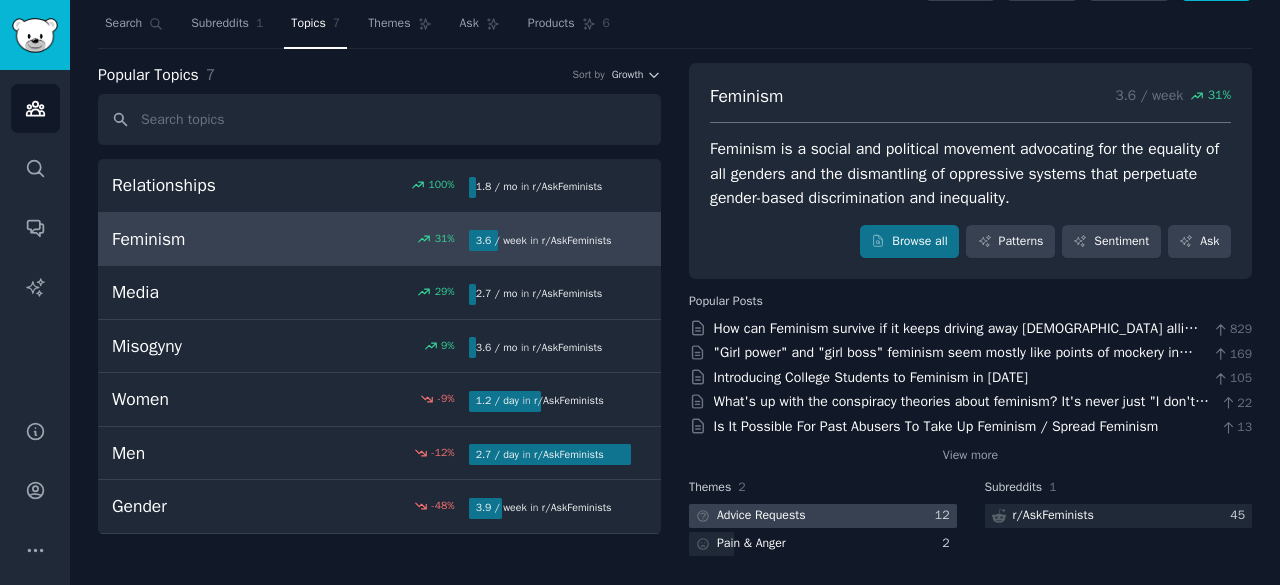 click at bounding box center (823, 516) 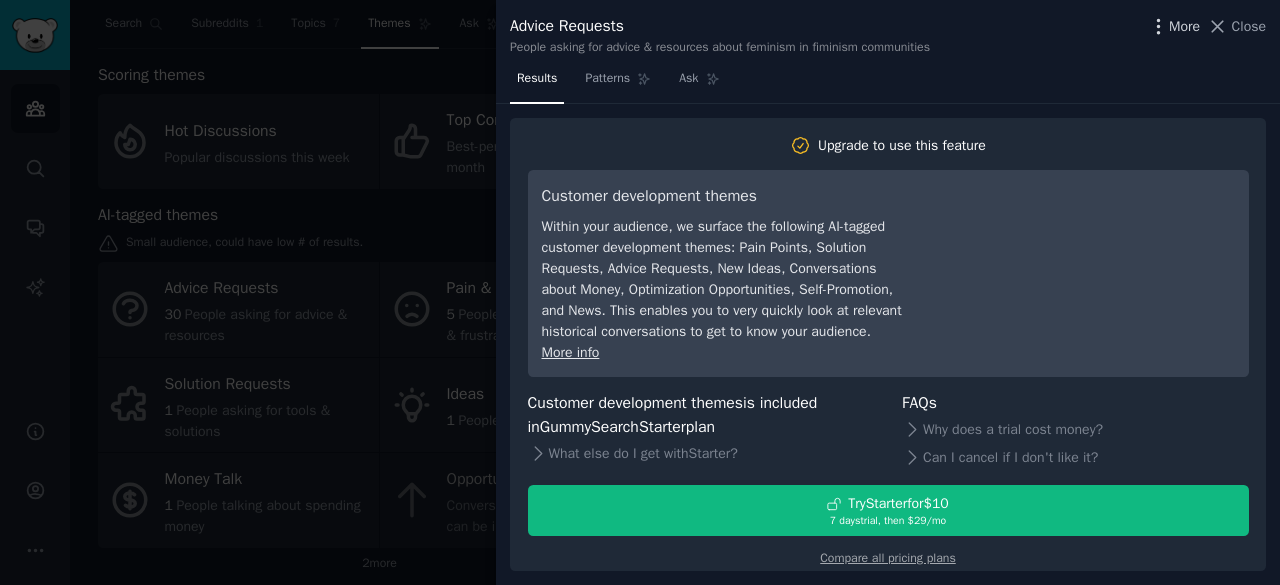 click 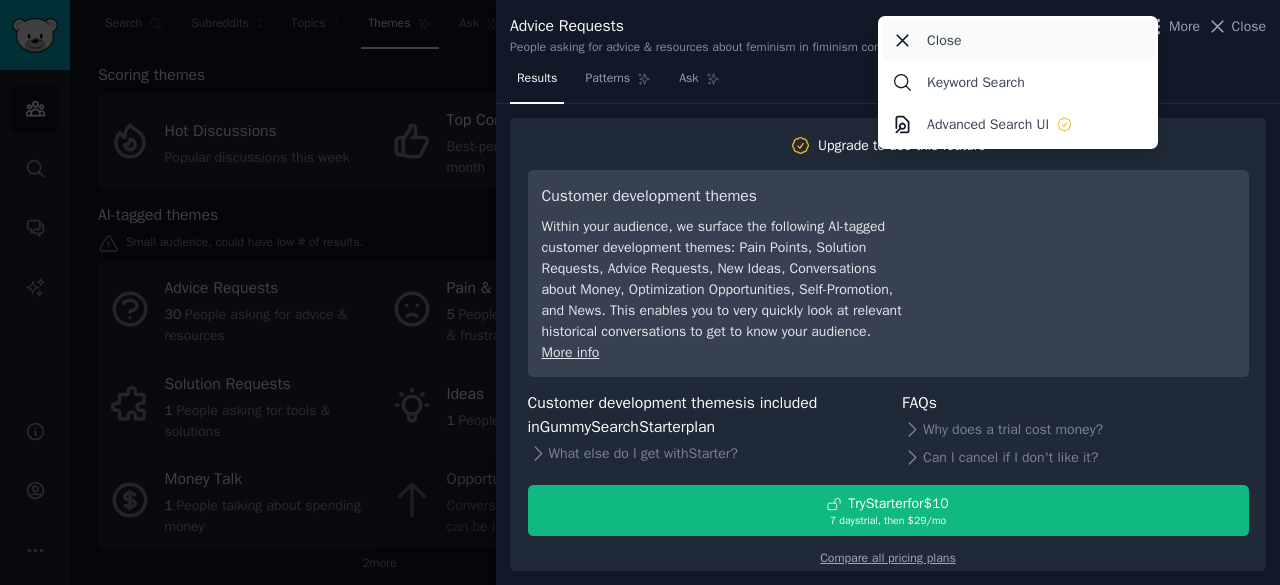 click 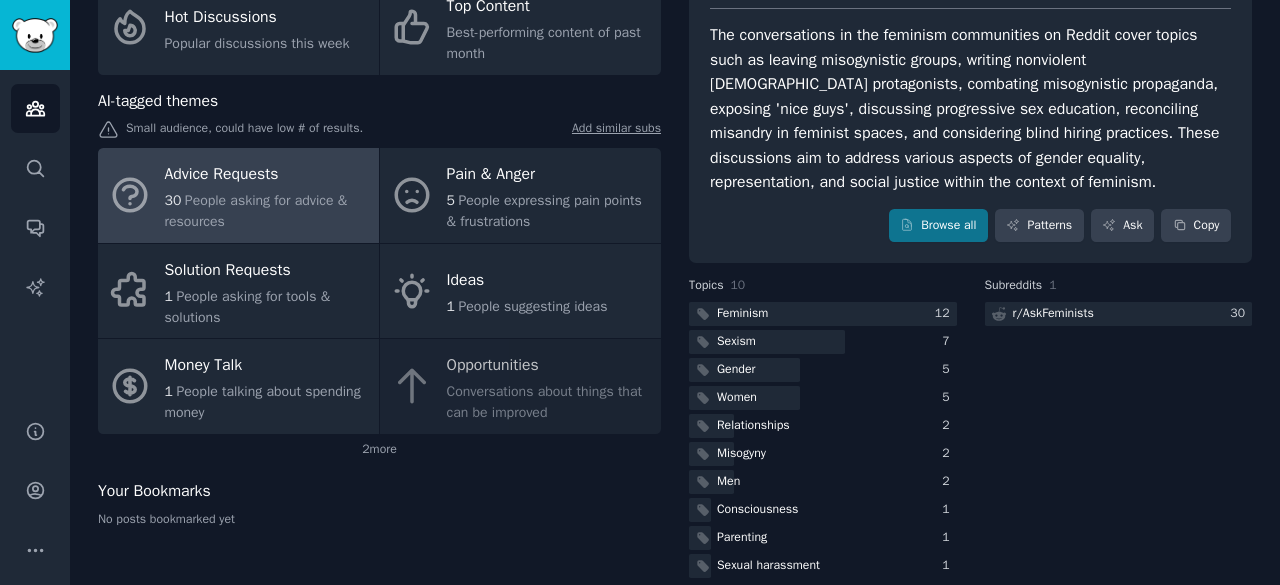 scroll, scrollTop: 164, scrollLeft: 0, axis: vertical 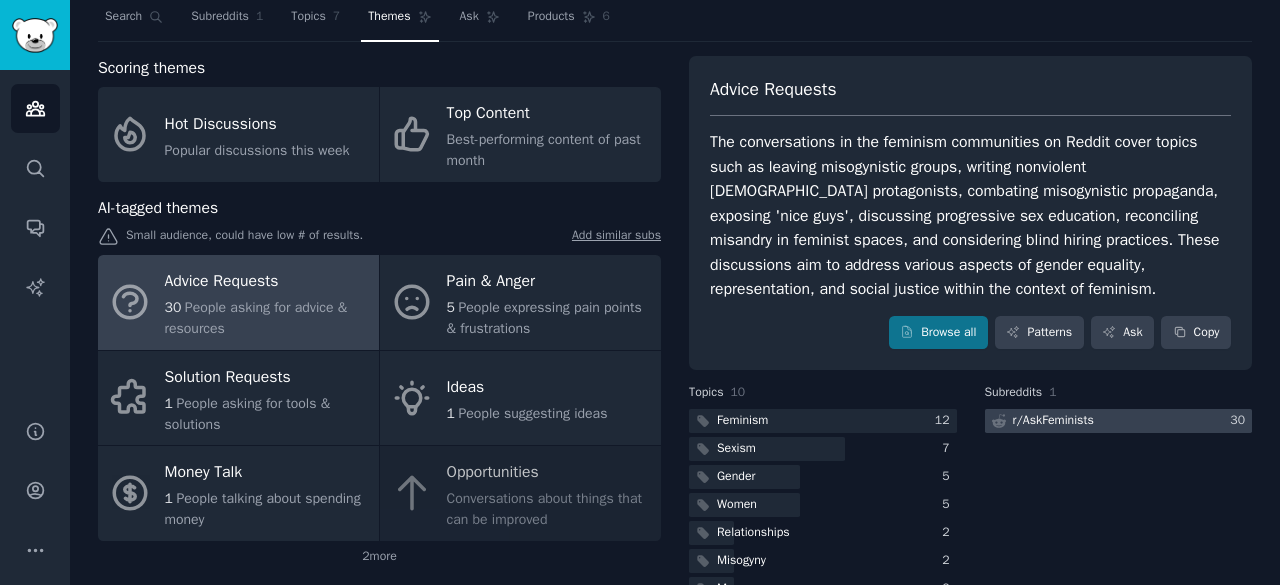 click on "r/ AskFeminists" at bounding box center [1053, 421] 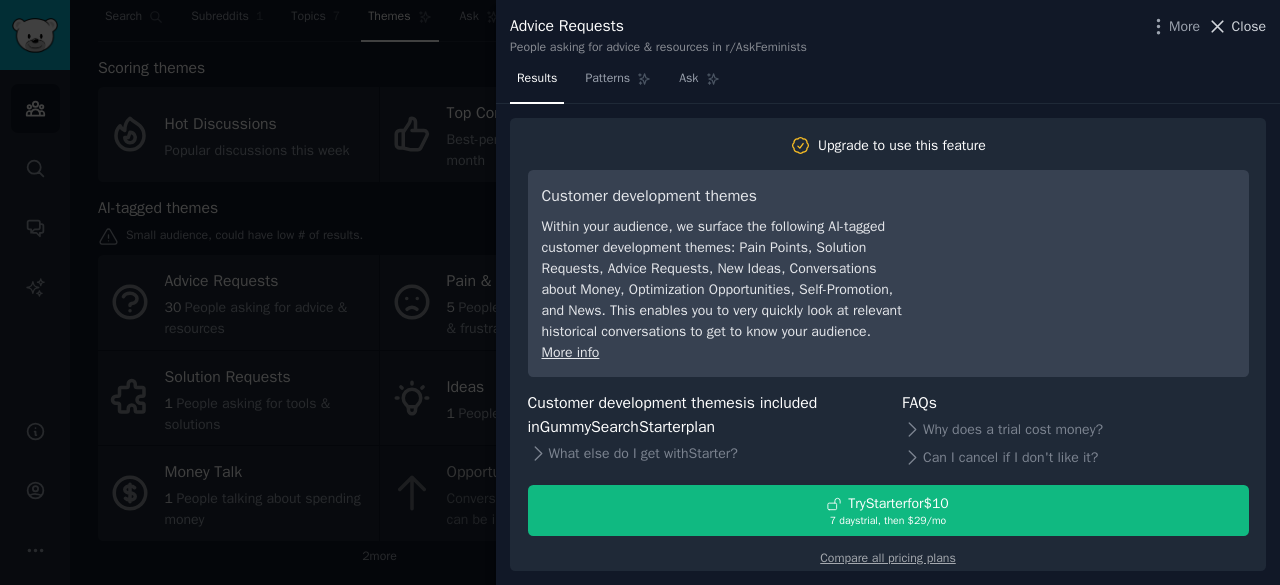 click 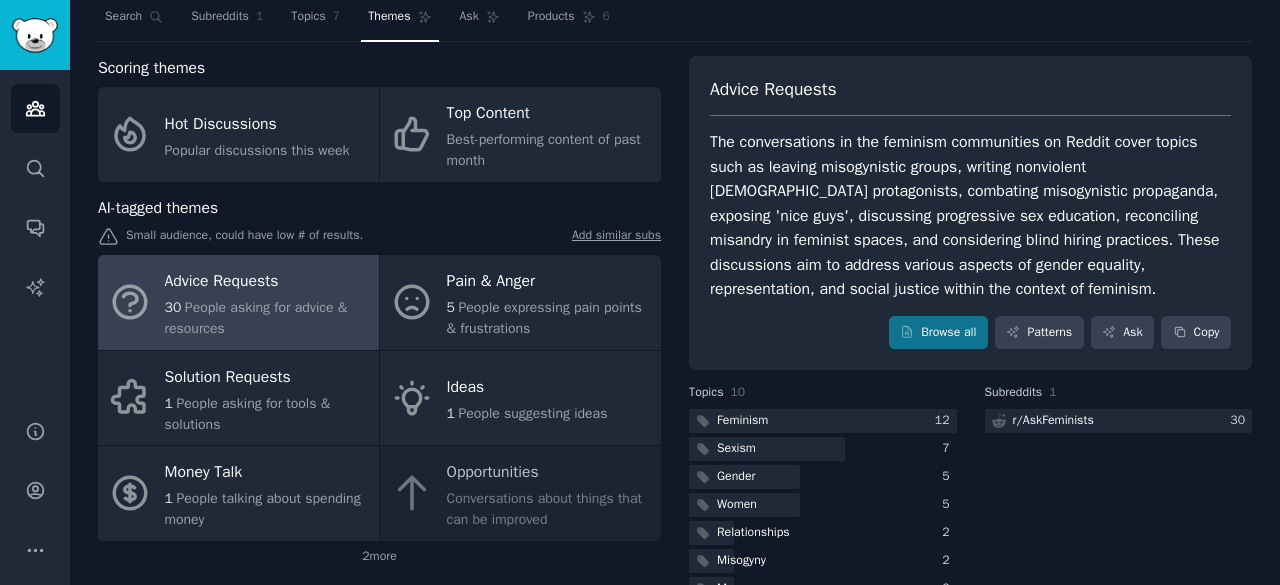 scroll, scrollTop: 0, scrollLeft: 0, axis: both 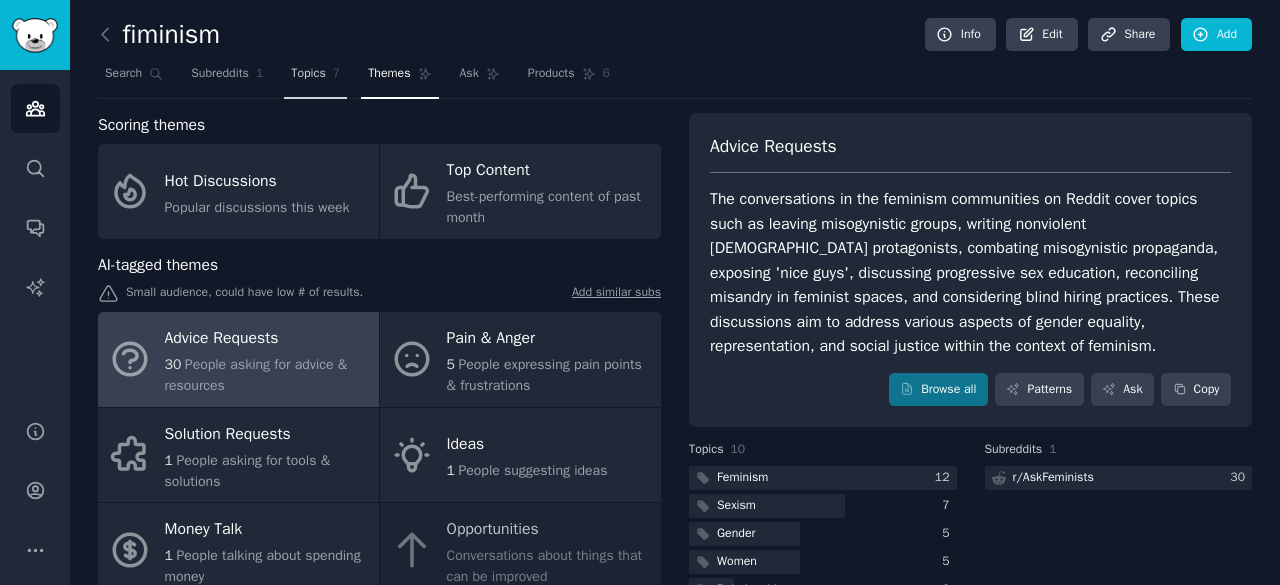 click on "Topics 7" at bounding box center (315, 78) 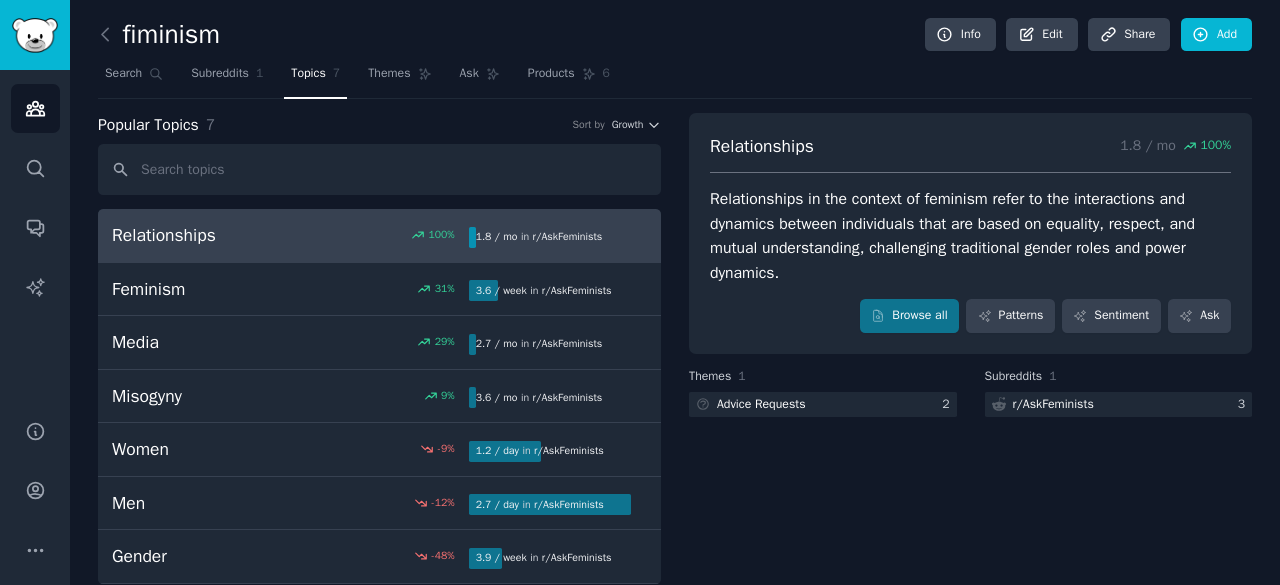 click on "Relationships 100 % 1.8 / mo  in    r/ AskFeminists" at bounding box center (379, 235) 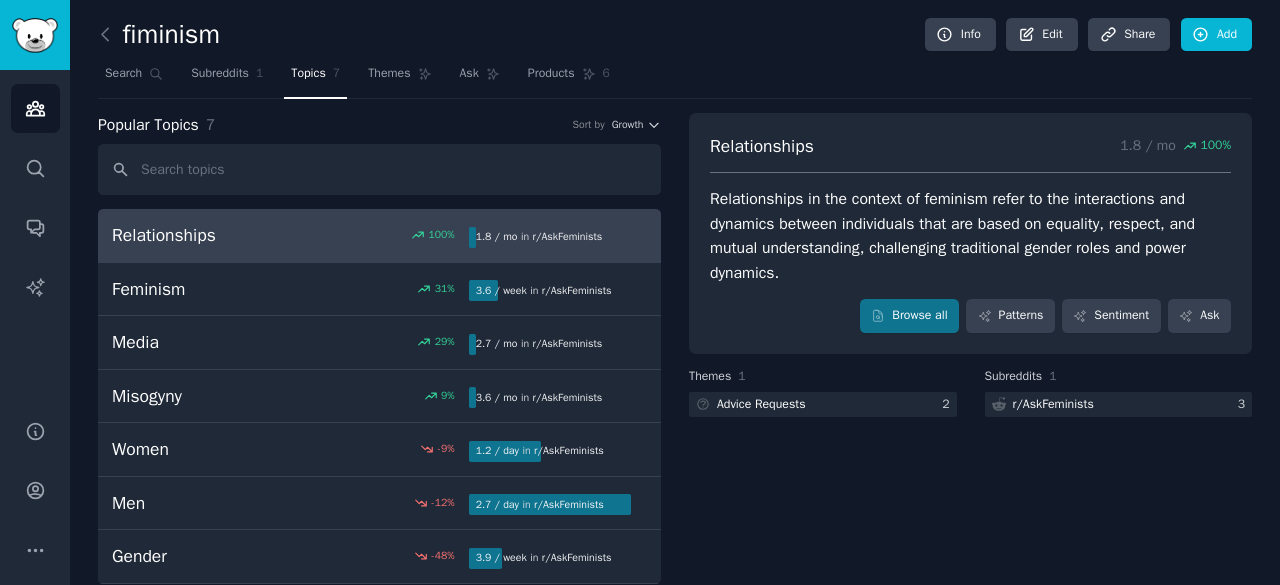 click on "Popular Topics 7 Sort by Growth" at bounding box center [379, 125] 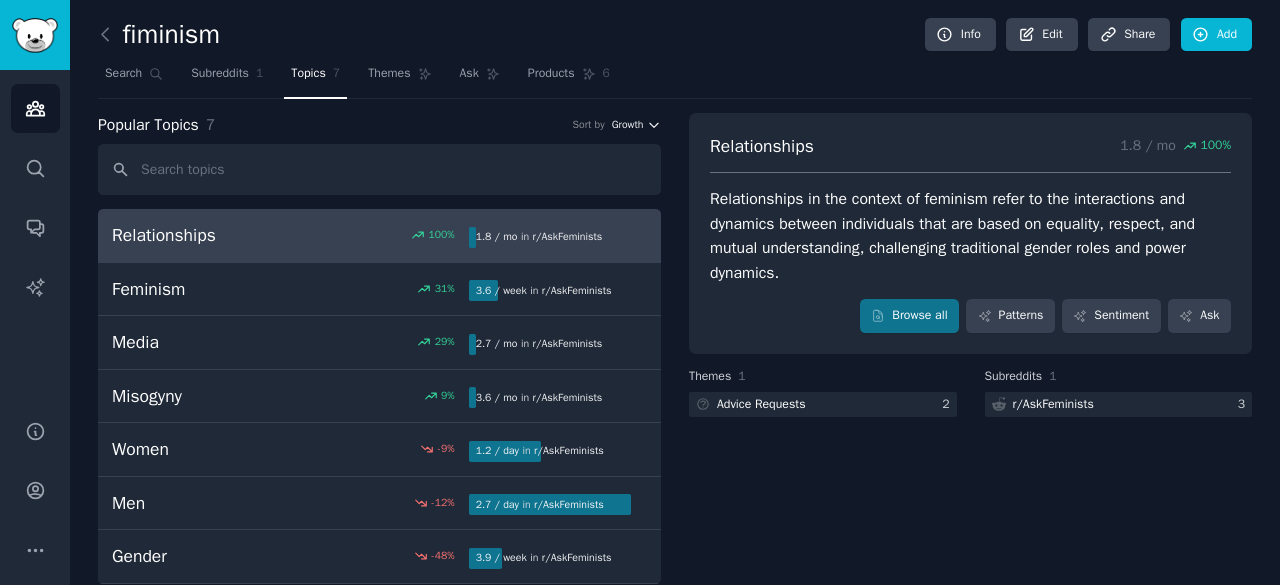 click 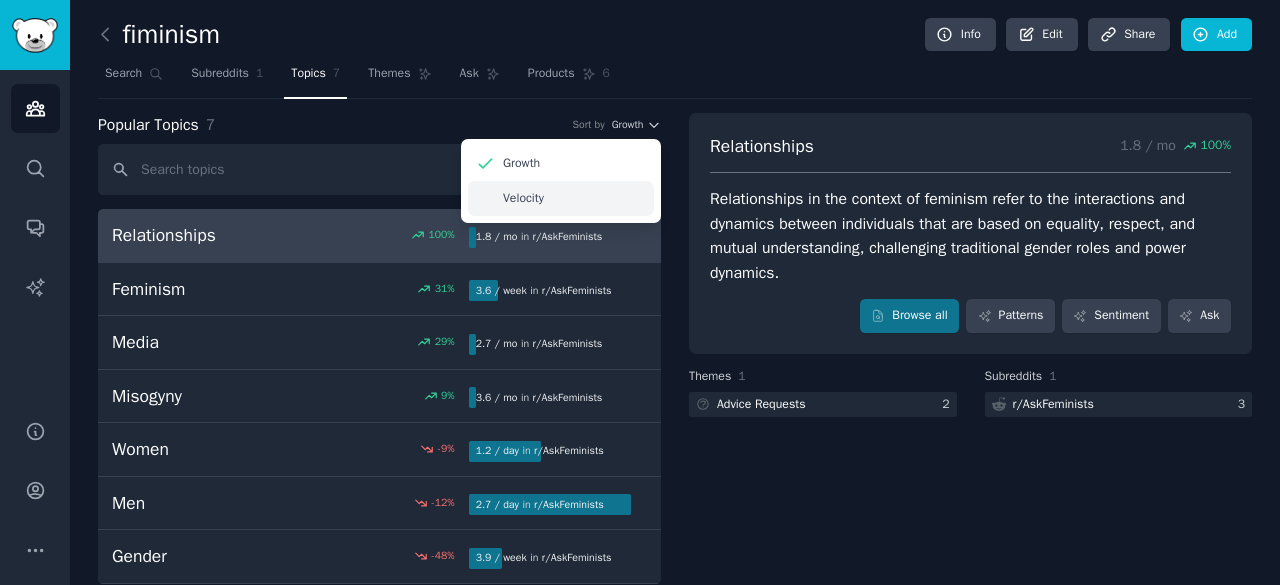 click on "Velocity" at bounding box center [561, 198] 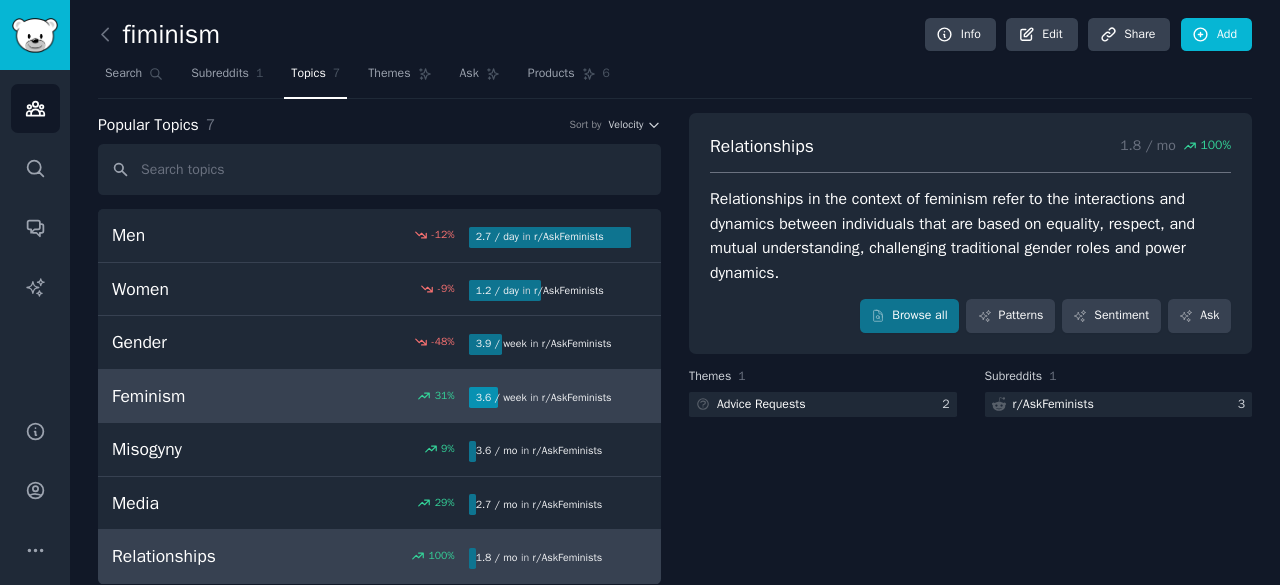 click on "Feminism 31 % 3.6 / week  in    r/ AskFeminists 31% increase in mentions recently" at bounding box center [379, 396] 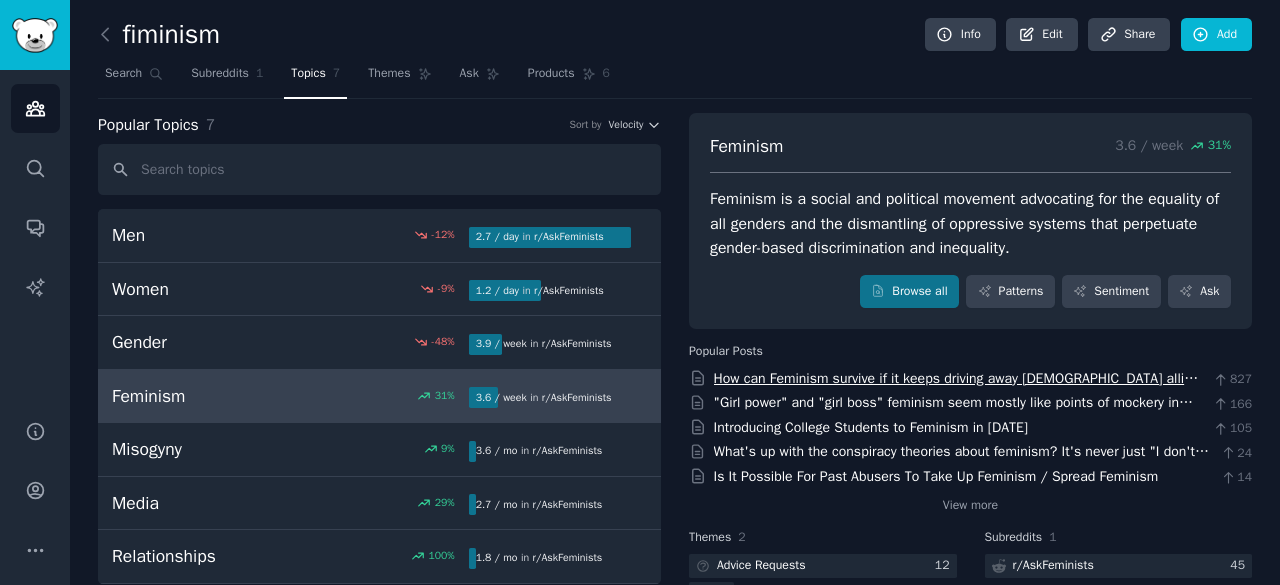 click on "How can Feminism survive if it keeps driving away [DEMOGRAPHIC_DATA] allies like myself?" at bounding box center (956, 389) 